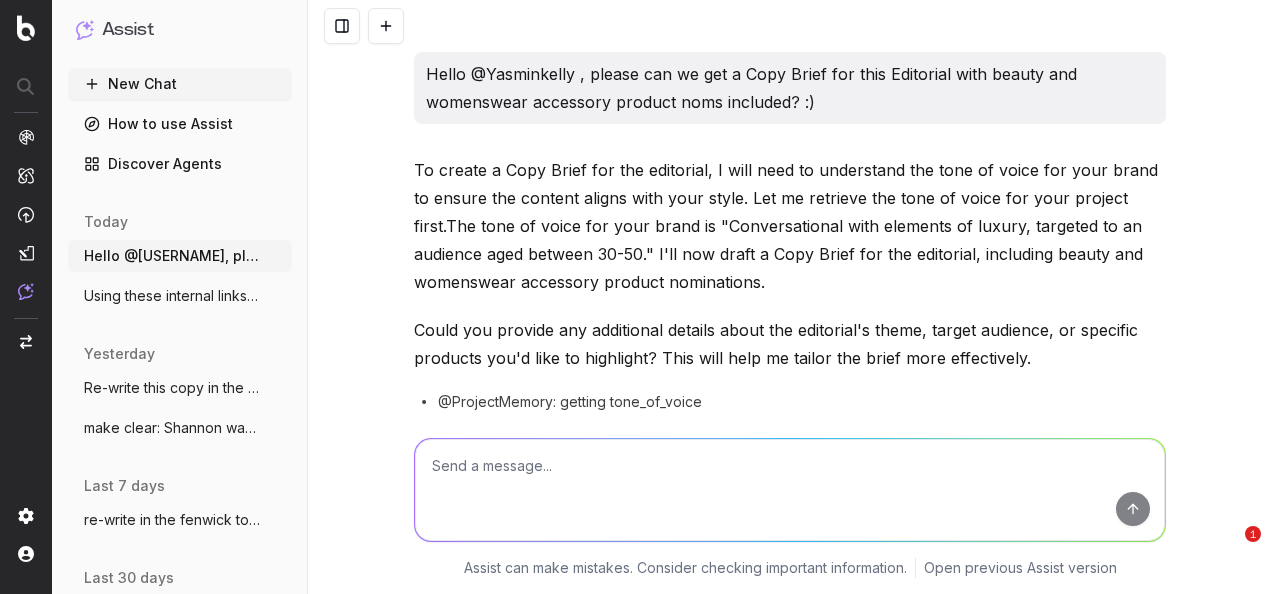 scroll, scrollTop: 0, scrollLeft: 0, axis: both 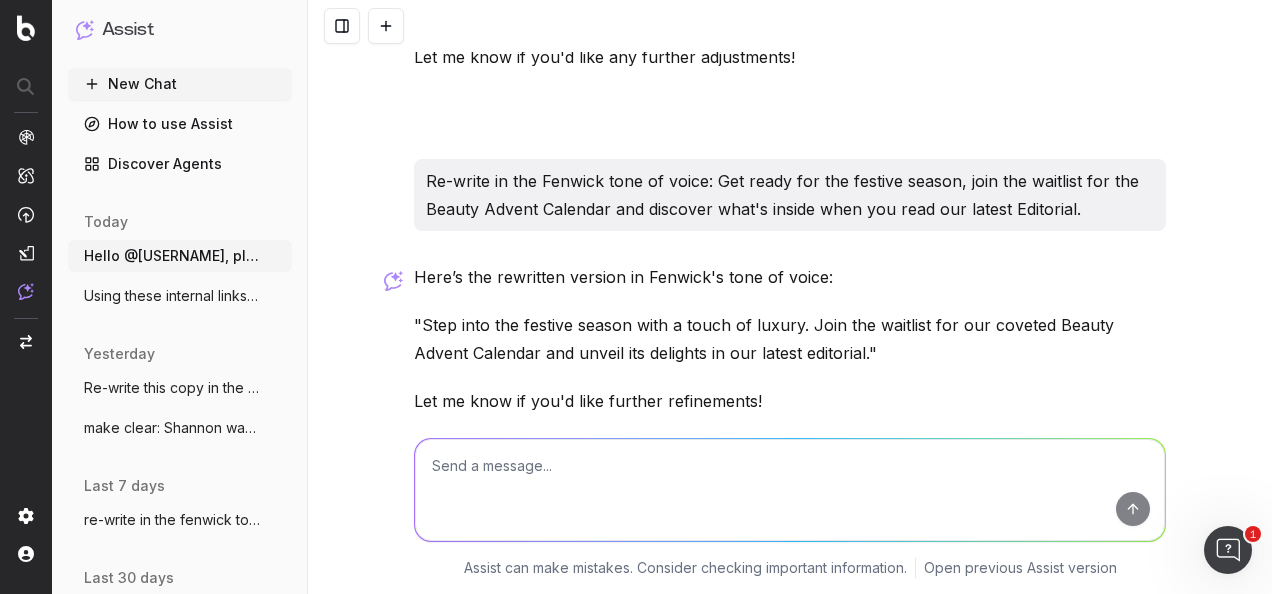 click at bounding box center (790, 490) 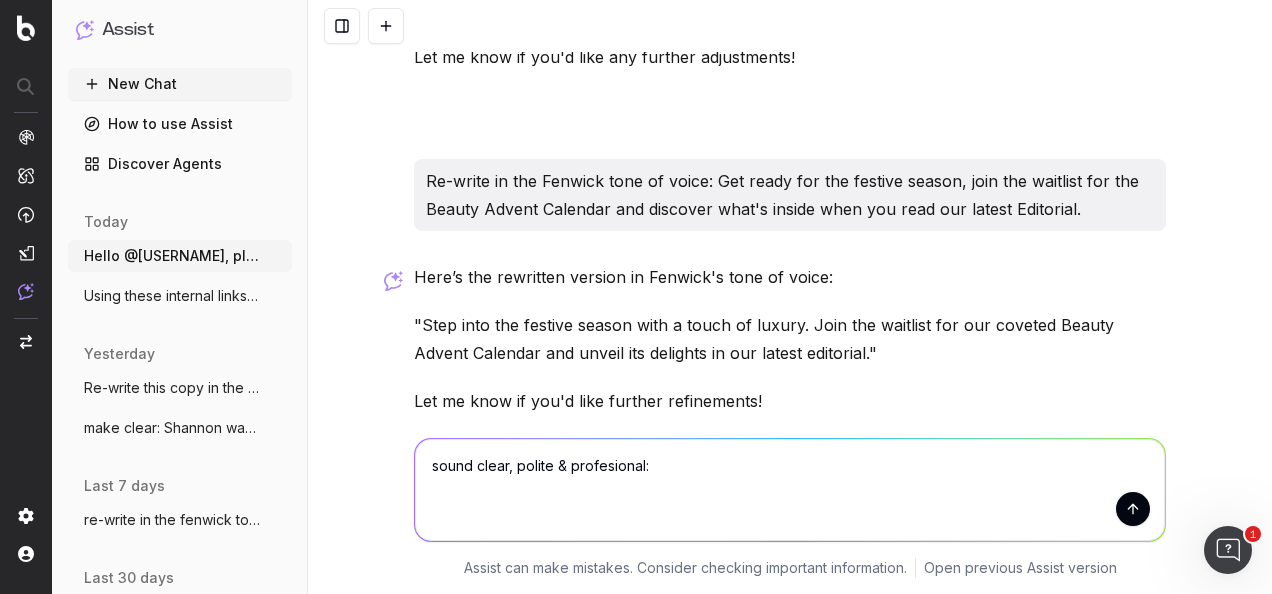 paste on "This Editorial is getting re-written, it's been agreed with Alex to approach this from a buyer's guide angle." 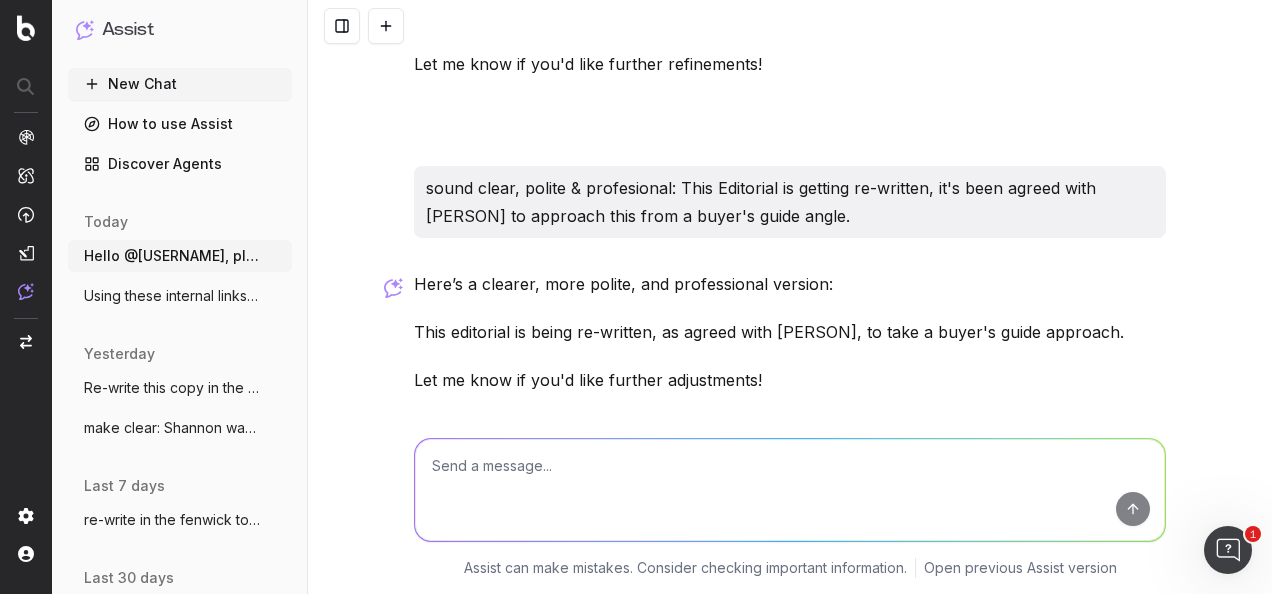 scroll, scrollTop: 1235, scrollLeft: 0, axis: vertical 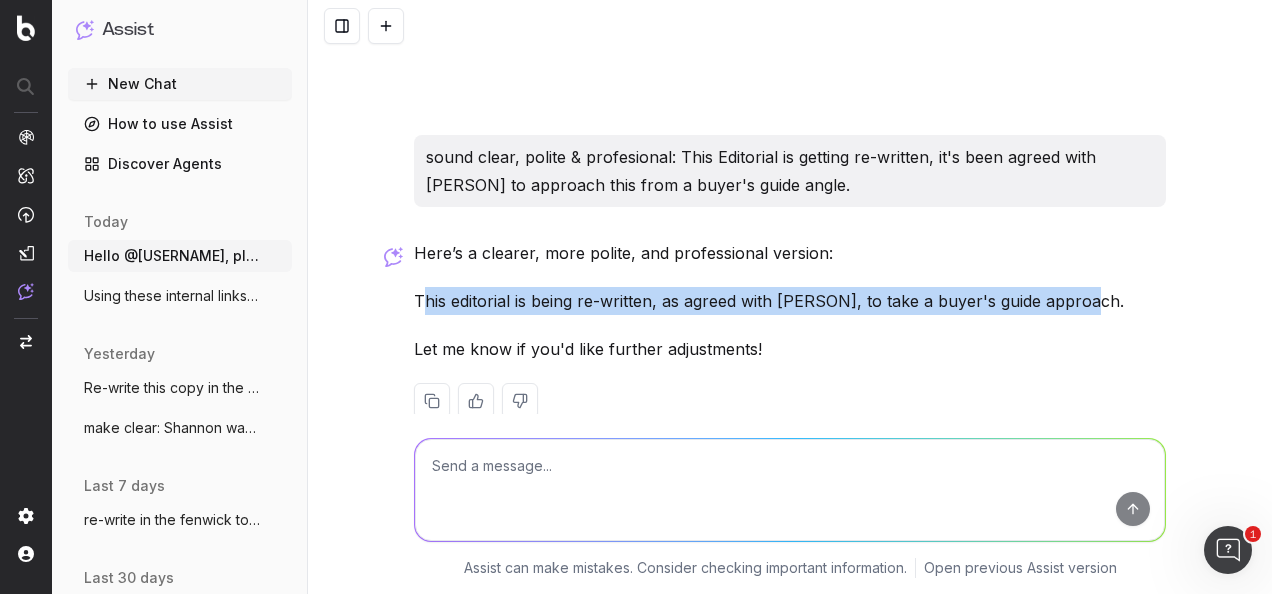 drag, startPoint x: 1070, startPoint y: 300, endPoint x: 416, endPoint y: 293, distance: 654.0375 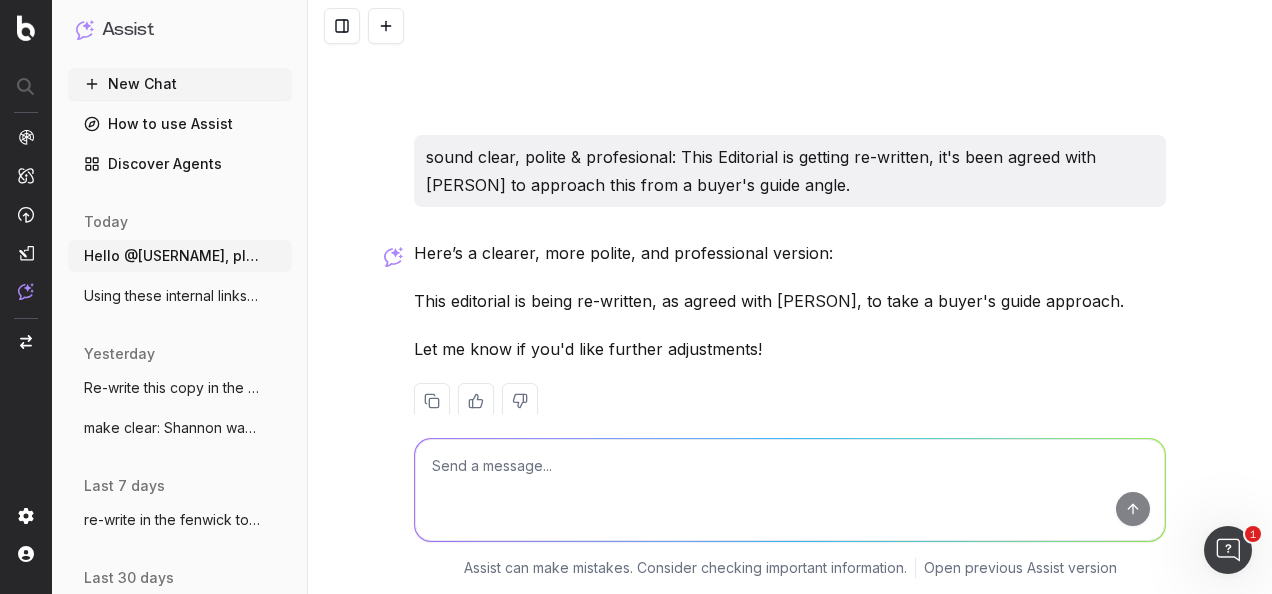 paste on "This editorial is being re-written, as agreed with @[NAME], to take a buyer's guide approach. Let me know if there's anything specific you want added!" 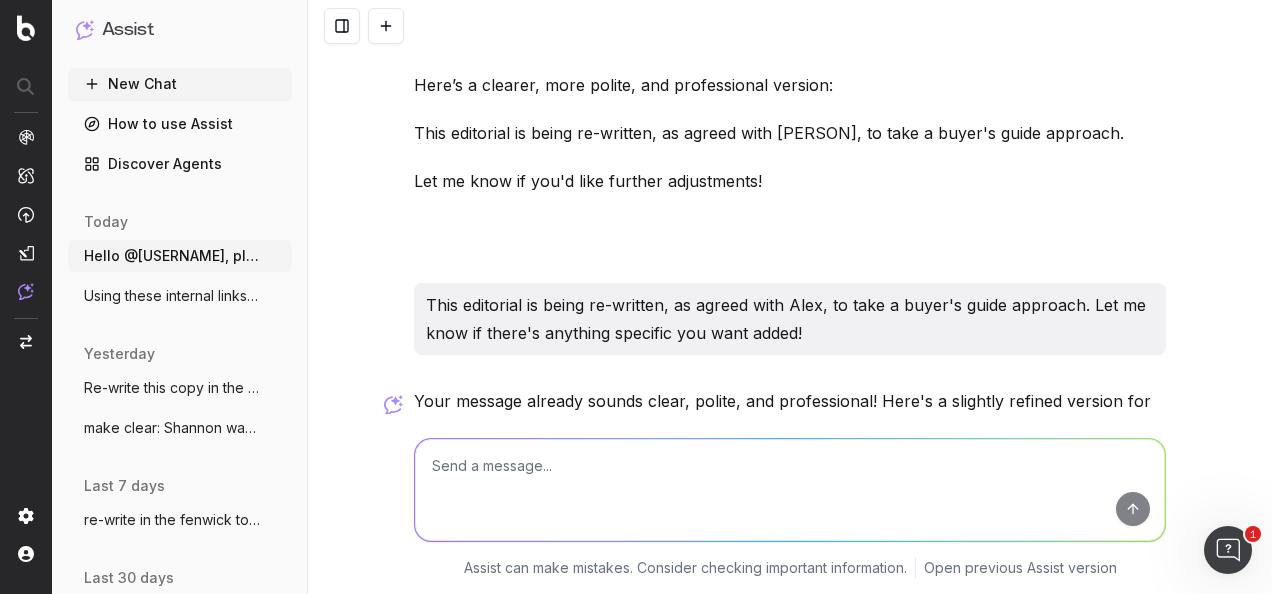scroll, scrollTop: 1603, scrollLeft: 0, axis: vertical 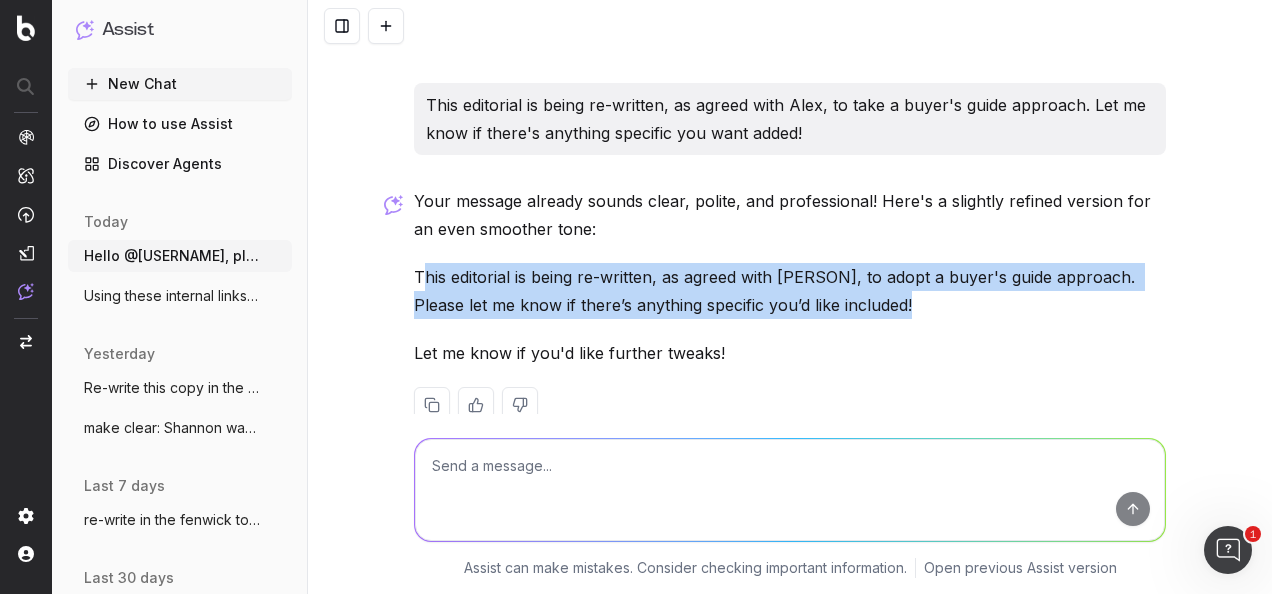 drag, startPoint x: 864, startPoint y: 310, endPoint x: 414, endPoint y: 270, distance: 451.7743 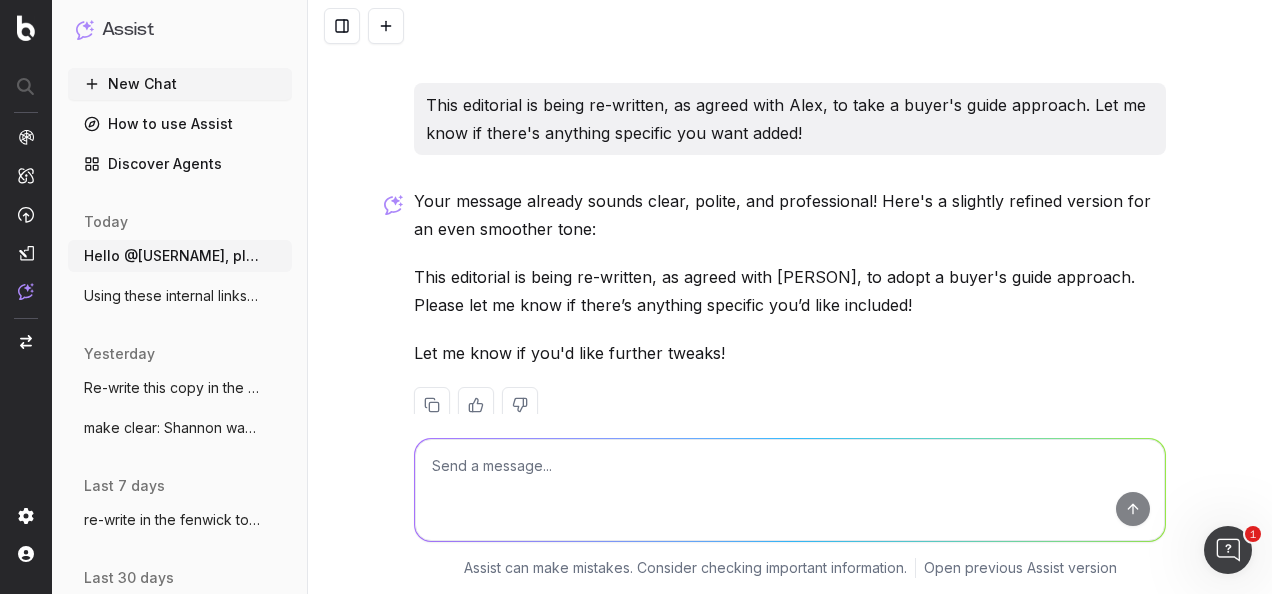 click at bounding box center (790, 490) 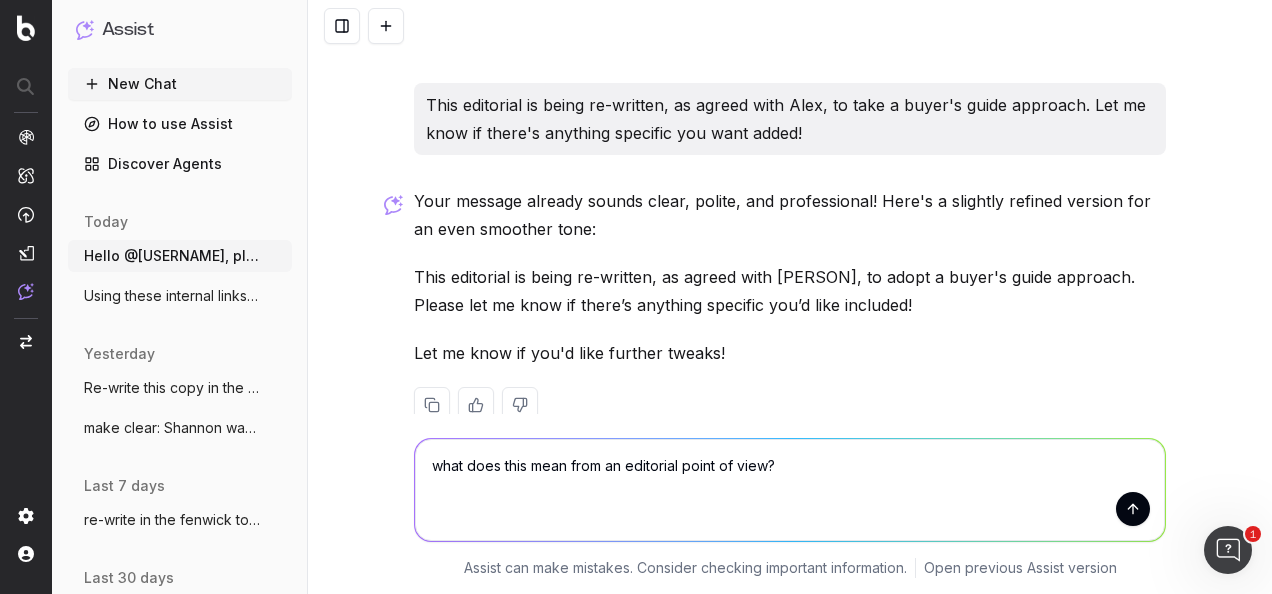 paste on "5 must haves for a calm September" 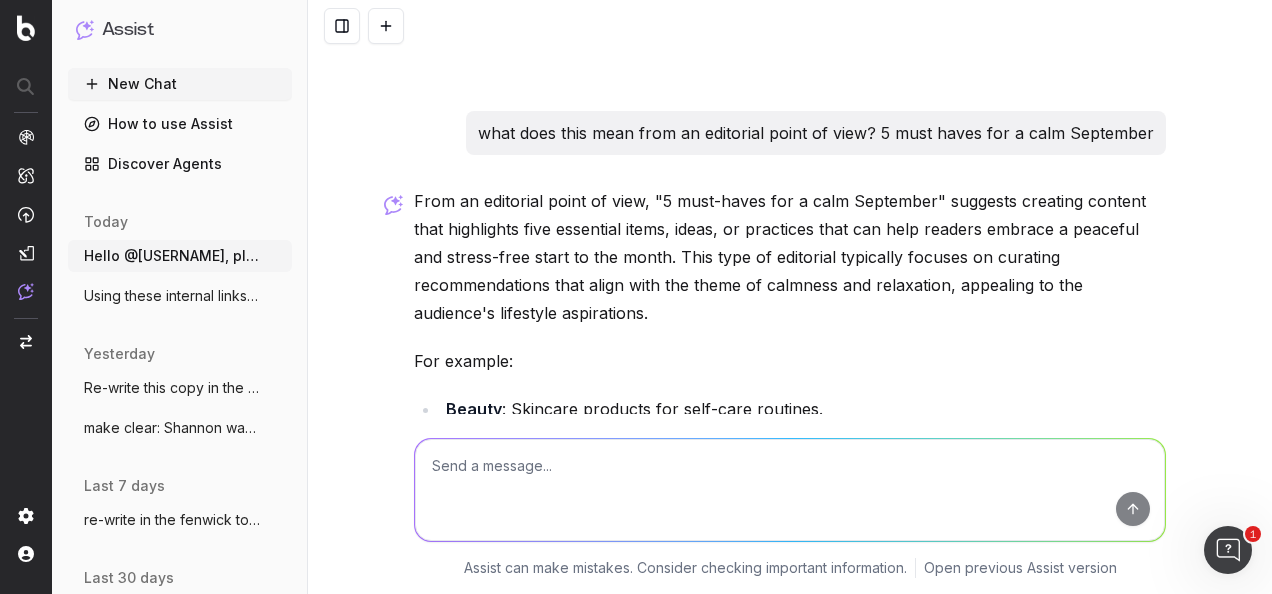 scroll, scrollTop: 2047, scrollLeft: 0, axis: vertical 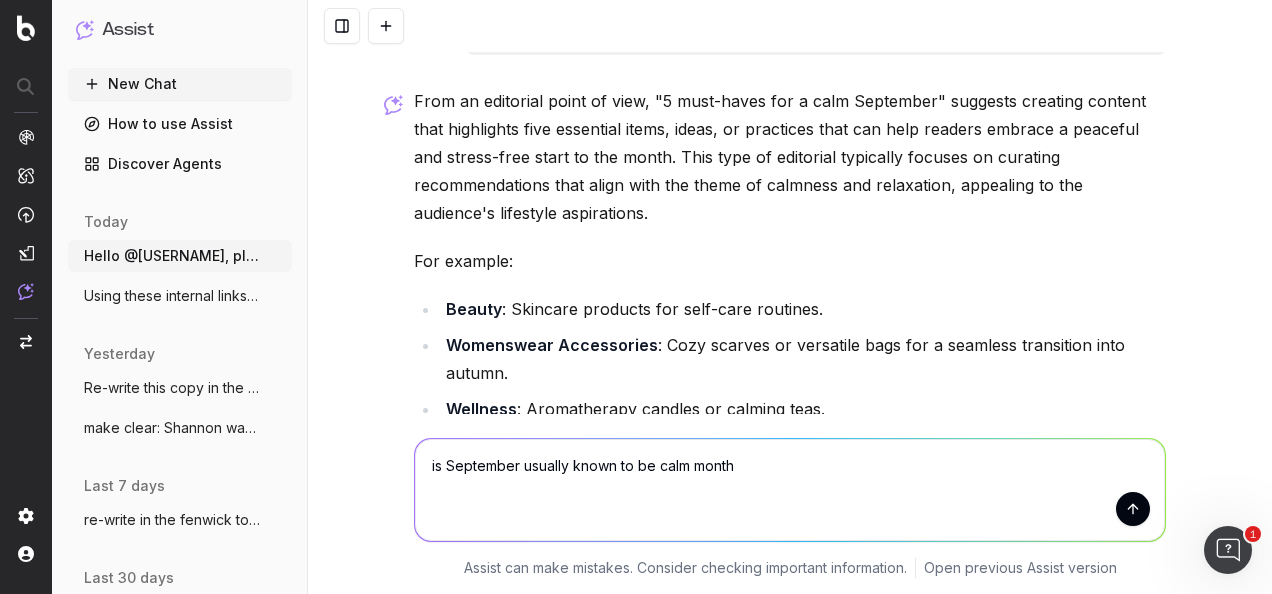 type on "is September usually known to be calm month?" 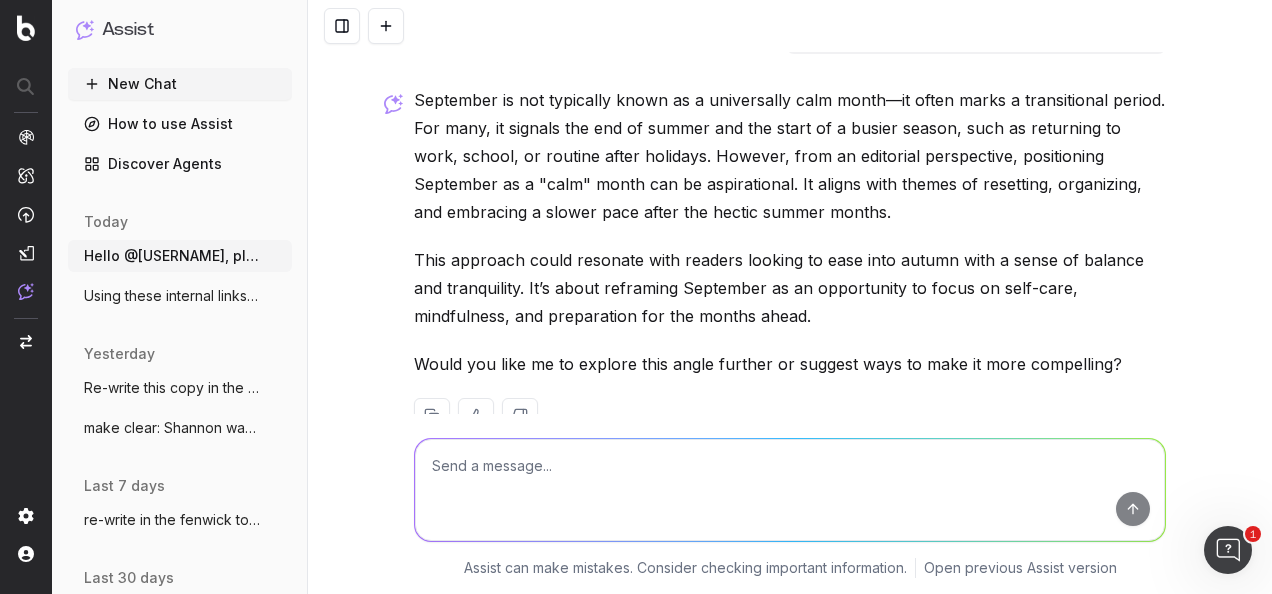 scroll, scrollTop: 2723, scrollLeft: 0, axis: vertical 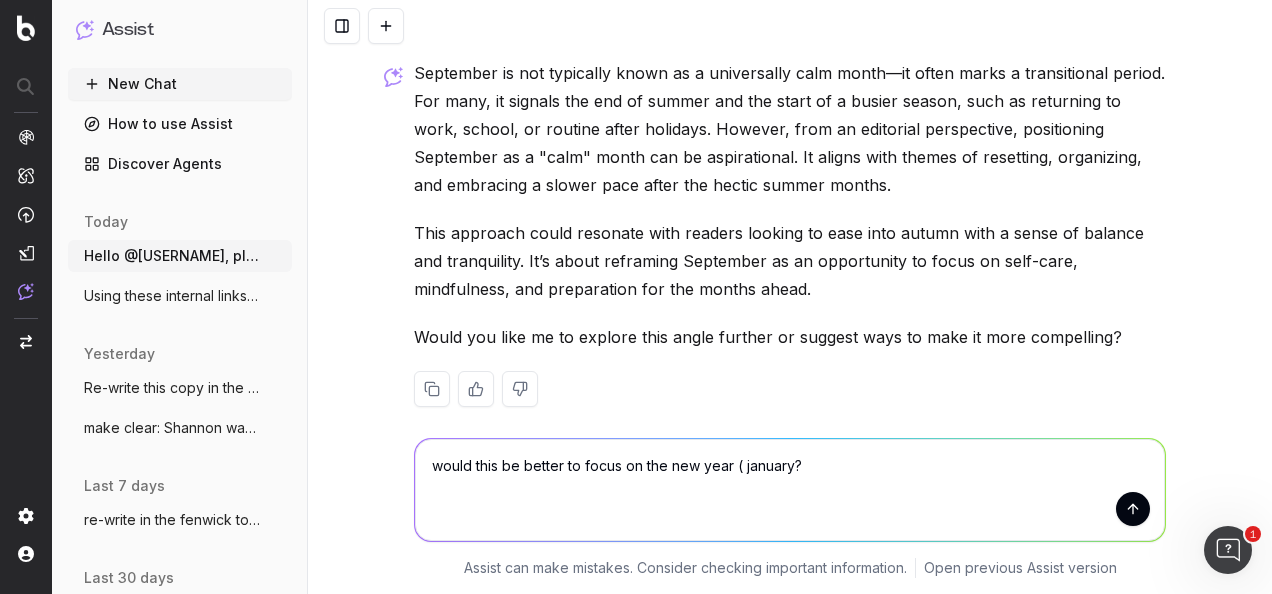 type on "would this be better to focus on the new year ( january?)" 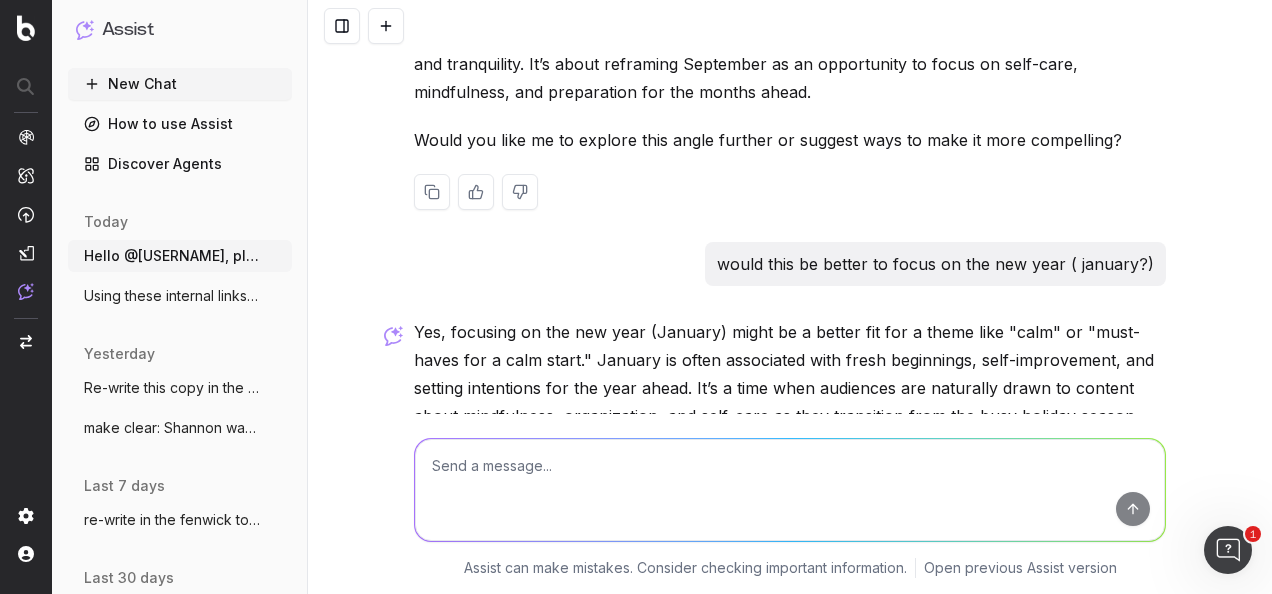 scroll, scrollTop: 2951, scrollLeft: 0, axis: vertical 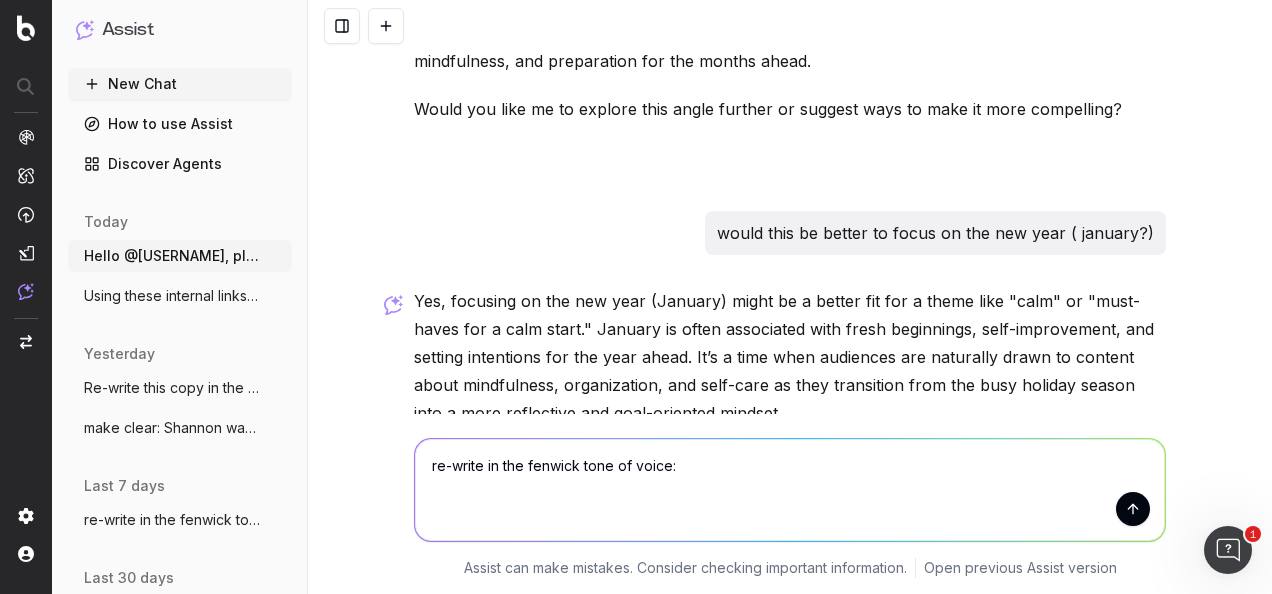 paste on "MyFenwick is a points-based program that rewards our members not just for shopping, but for engaging with us too.​
Collect points when you shop with us, write a review, give us a shout-out, or connect with us on Social. Spend points for money off your next purchase.'" 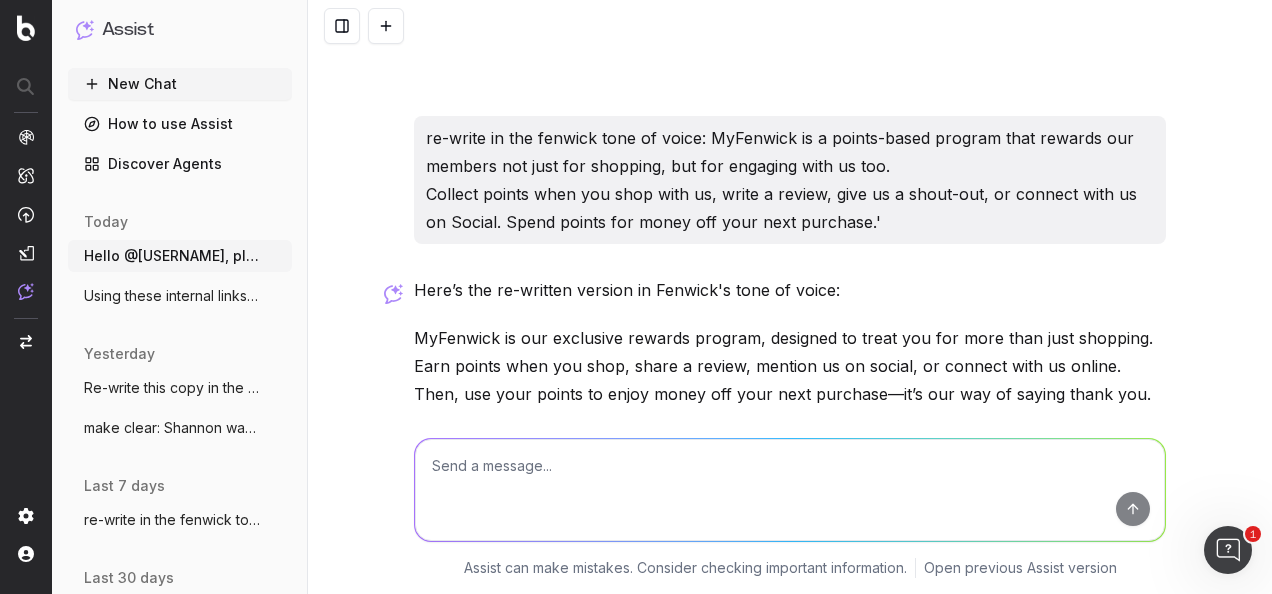 scroll, scrollTop: 3795, scrollLeft: 0, axis: vertical 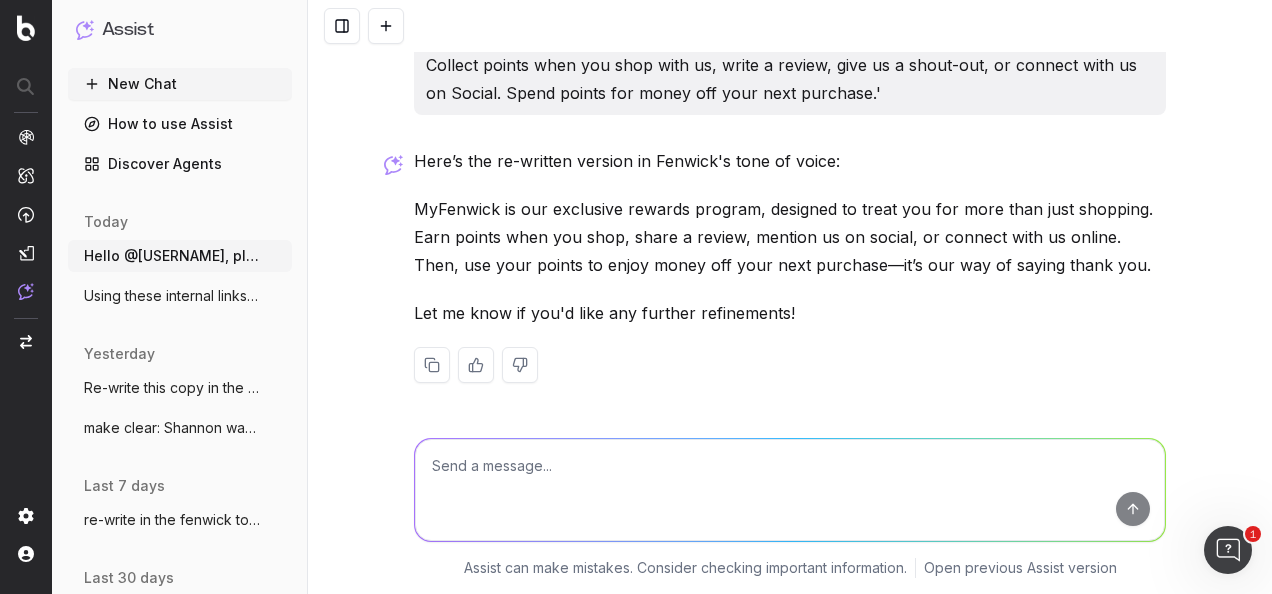 drag, startPoint x: 710, startPoint y: 182, endPoint x: 401, endPoint y: 210, distance: 310.26602 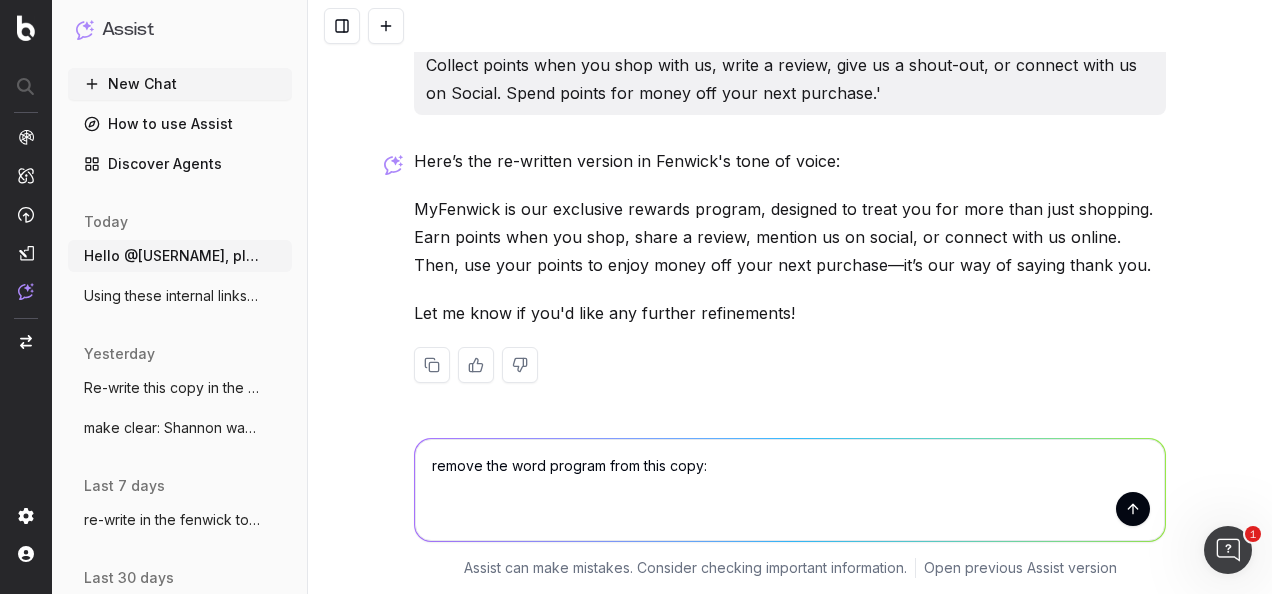 paste on ""MyFenwick is our exclusive rewards program, designed to treat you for more than just shopping. Earn points when you shop, share a review, mention us on social, or connect with us online. Then, use your points to enjoy money off your next purchase—it’s our way of saying thank you."" 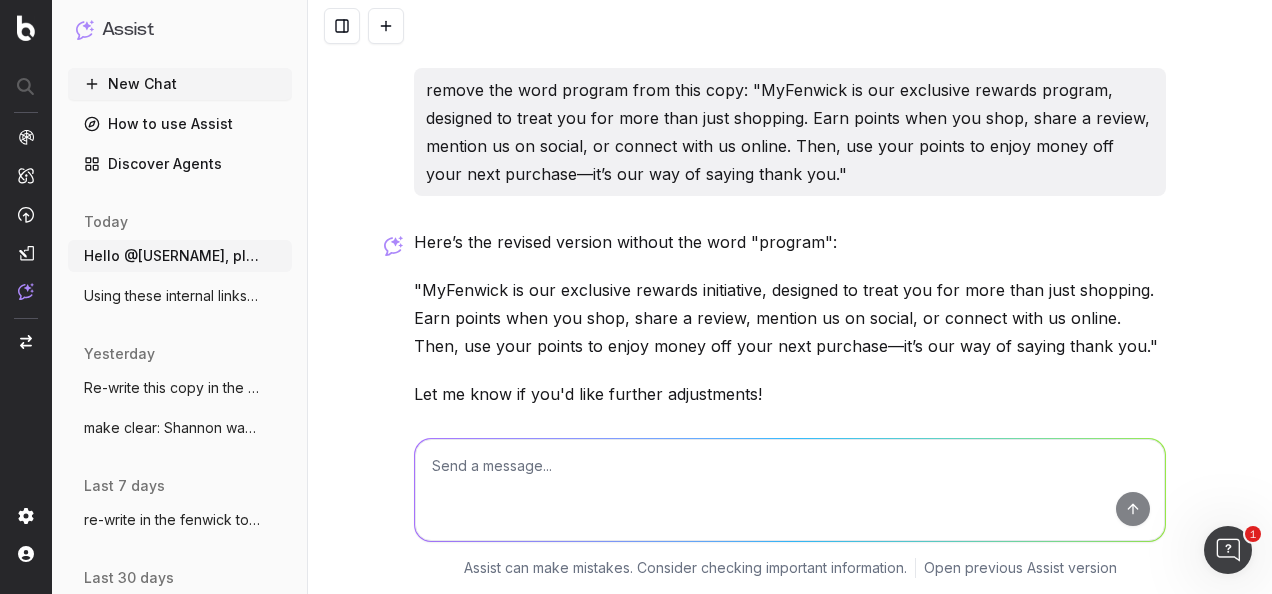 scroll, scrollTop: 4187, scrollLeft: 0, axis: vertical 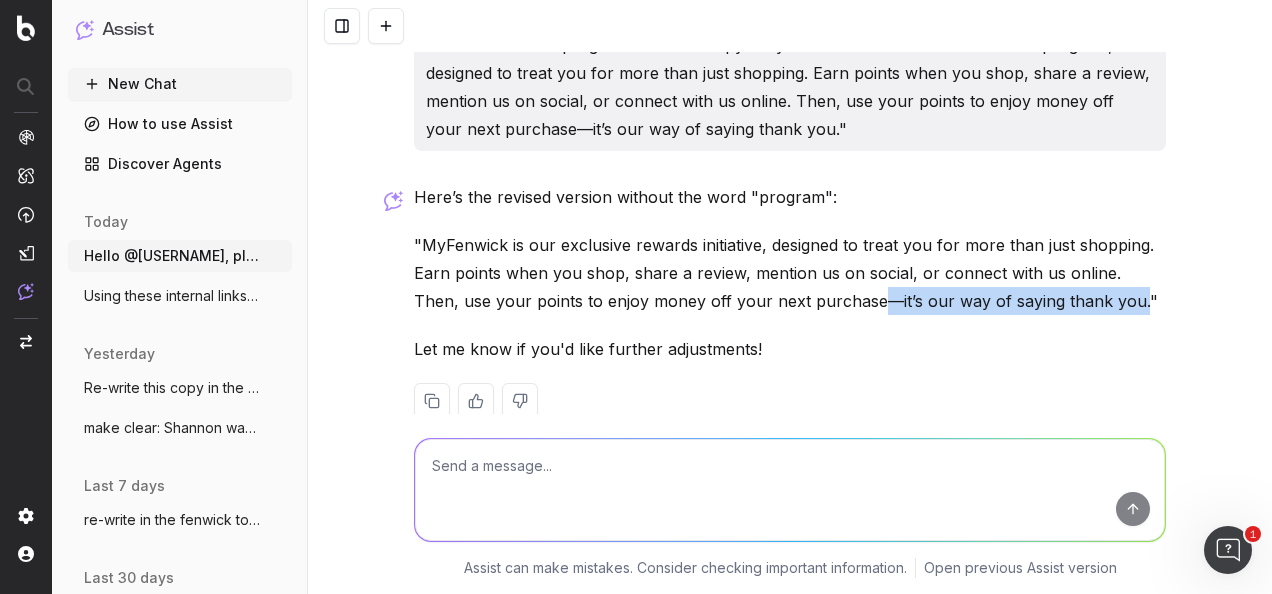 drag, startPoint x: 1077, startPoint y: 298, endPoint x: 822, endPoint y: 298, distance: 255 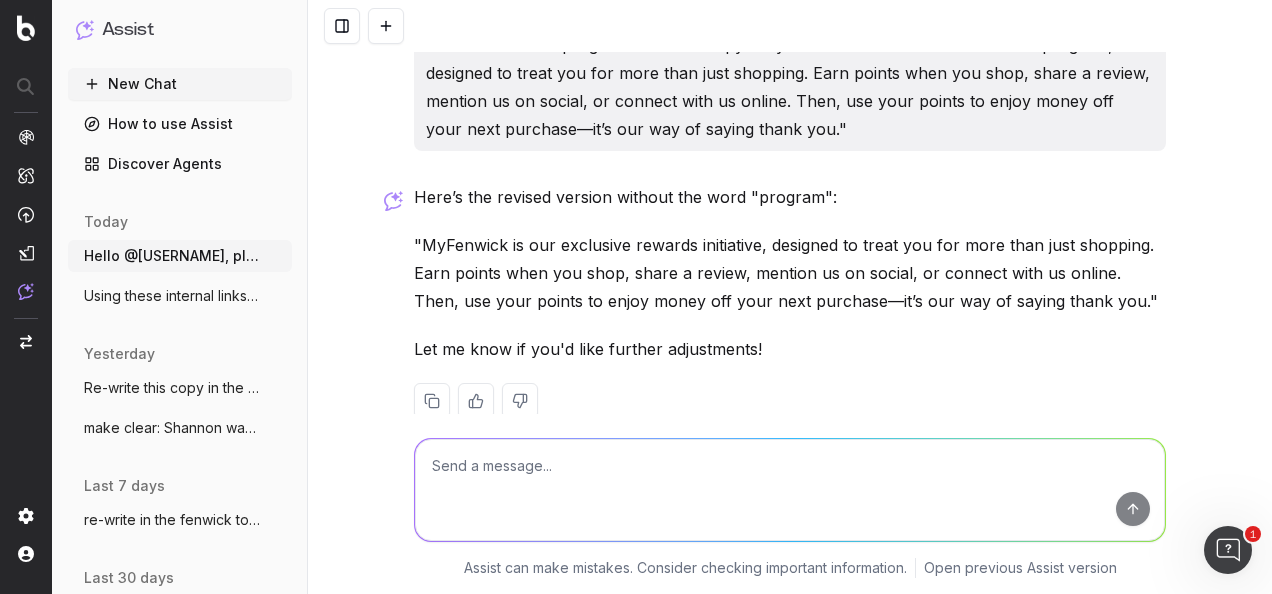 click on ""MyFenwick is our exclusive rewards initiative, designed to treat you for more than just shopping. Earn points when you shop, share a review, mention us on social, or connect with us online. Then, use your points to enjoy money off your next purchase—it’s our way of saying thank you."" at bounding box center [790, 273] 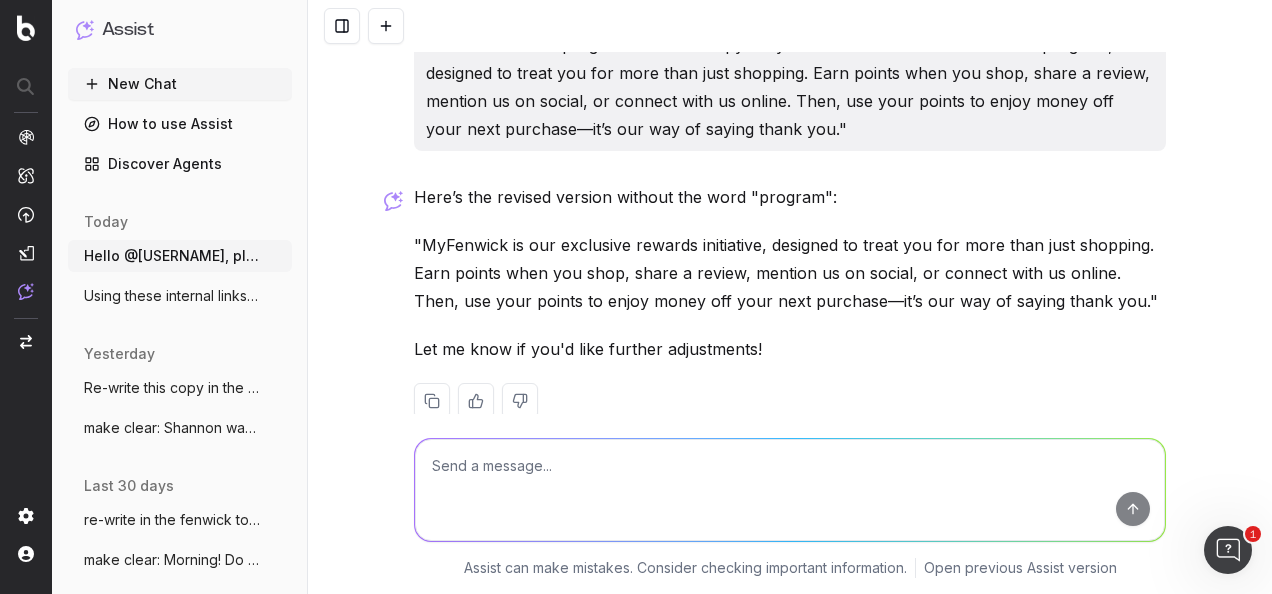 click at bounding box center [790, 490] 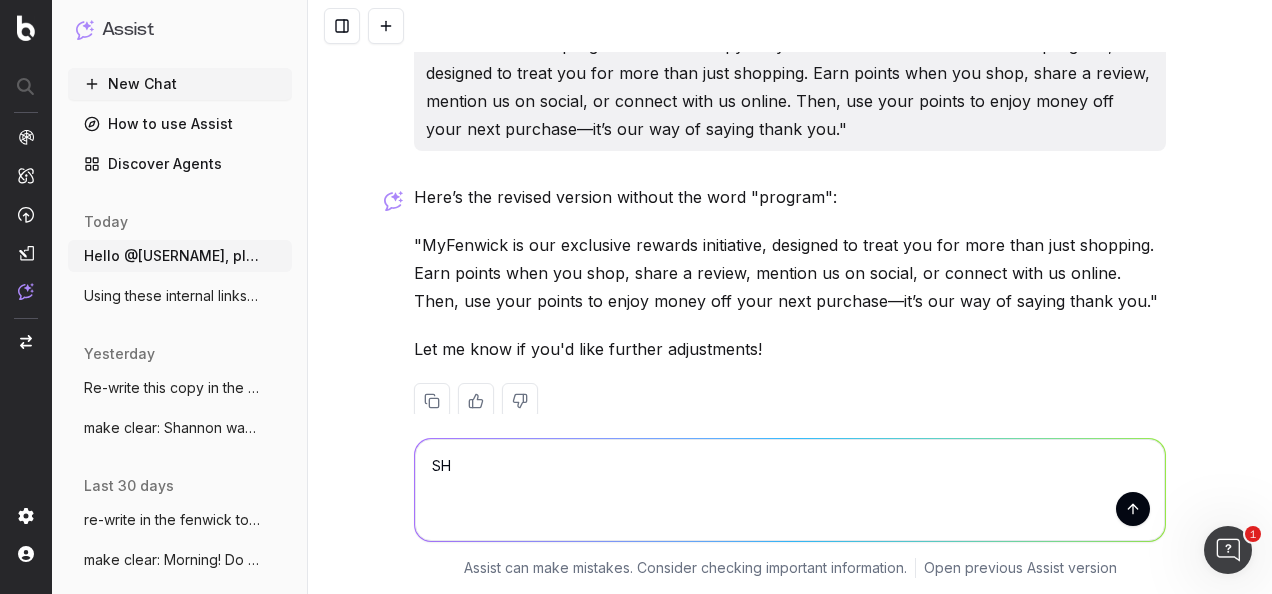 type on "S" 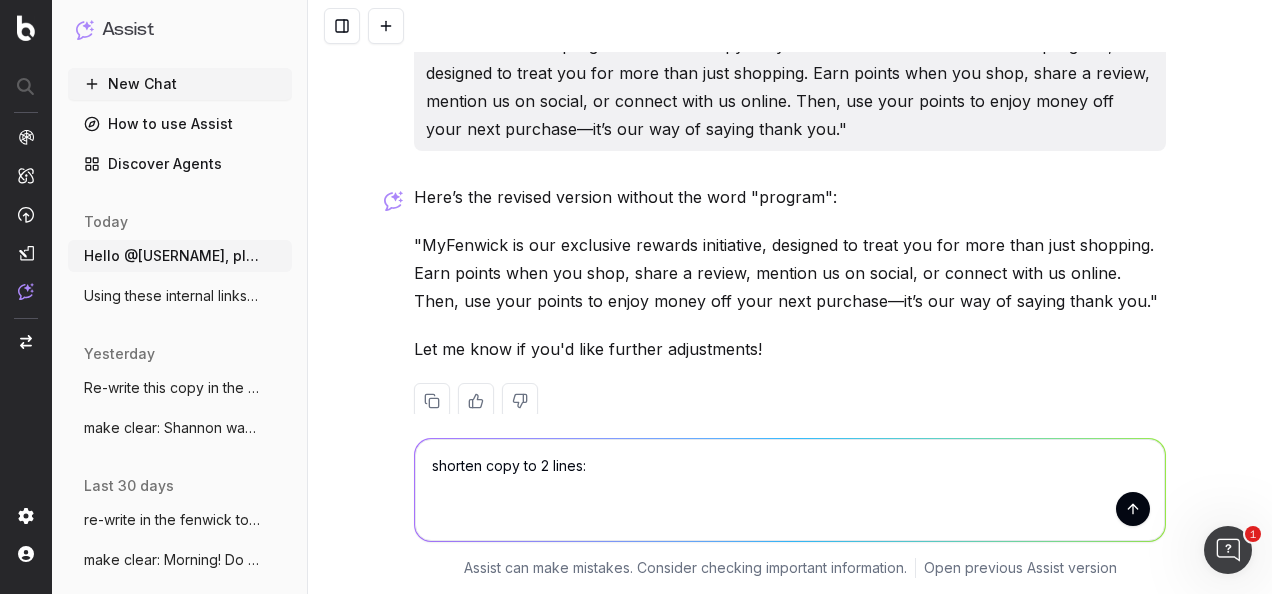 paste on "MyFenwick is our exclusive rewards initiative, designed to treat you for more than just shopping. Earn points when you shop, share a review, mention us on social, or connect with us online. Then, use your points to enjoy money off your next purchase—it’s our way of saying thank you."" 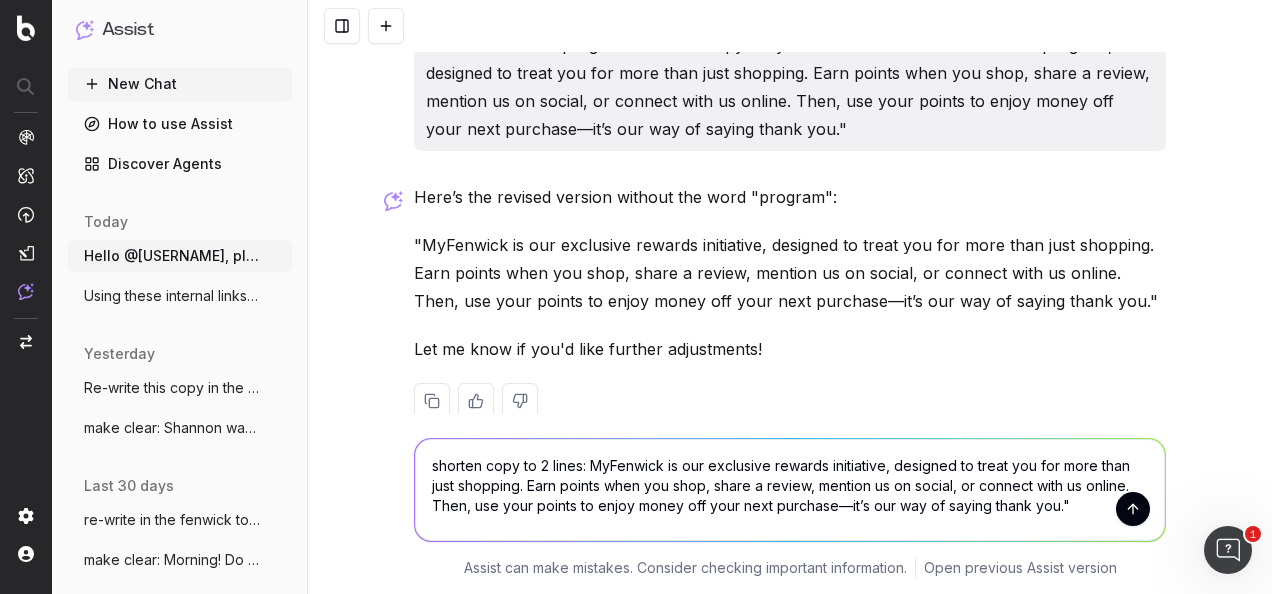 click on "shorten copy to 2 lines: MyFenwick is our exclusive rewards initiative, designed to treat you for more than just shopping. Earn points when you shop, share a review, mention us on social, or connect with us online. Then, use your points to enjoy money off your next purchase—it’s our way of saying thank you."" at bounding box center [790, 490] 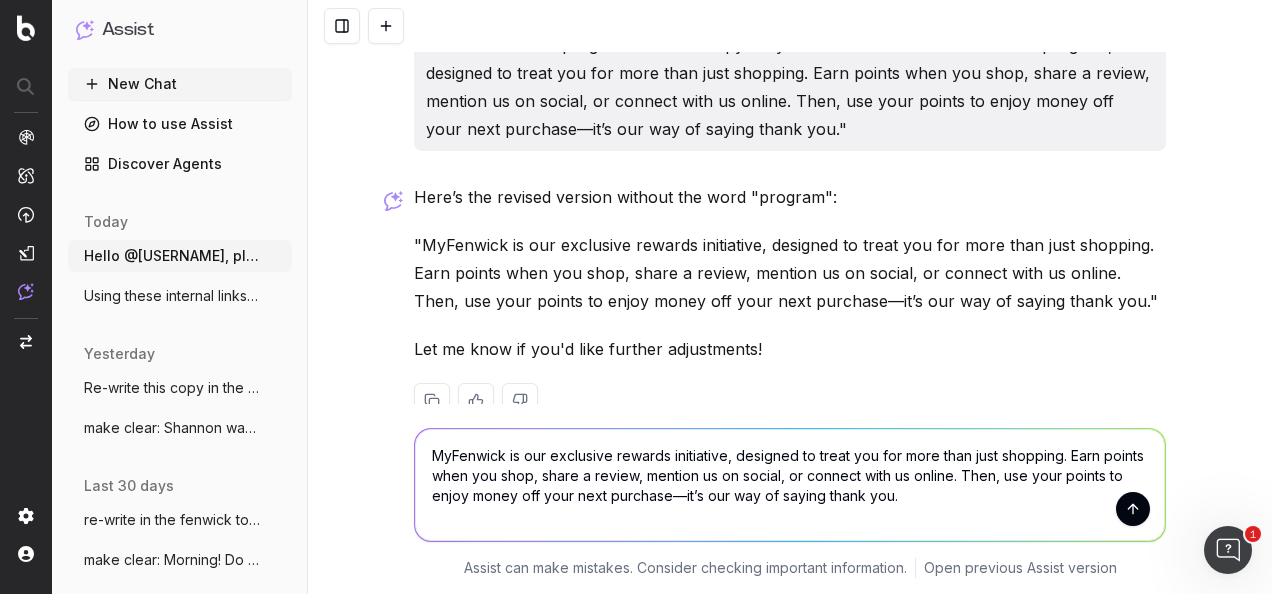 type on "shorten copy to 2 lines and remove mention of sharing a review : MyFenwick is our exclusive rewards initiative, designed to treat you for more than just shopping. Earn points when you shop, mention us on social, or connect with us online. Then, use your points to enjoy money off your next purchase—it’s our way of saying thank you."" 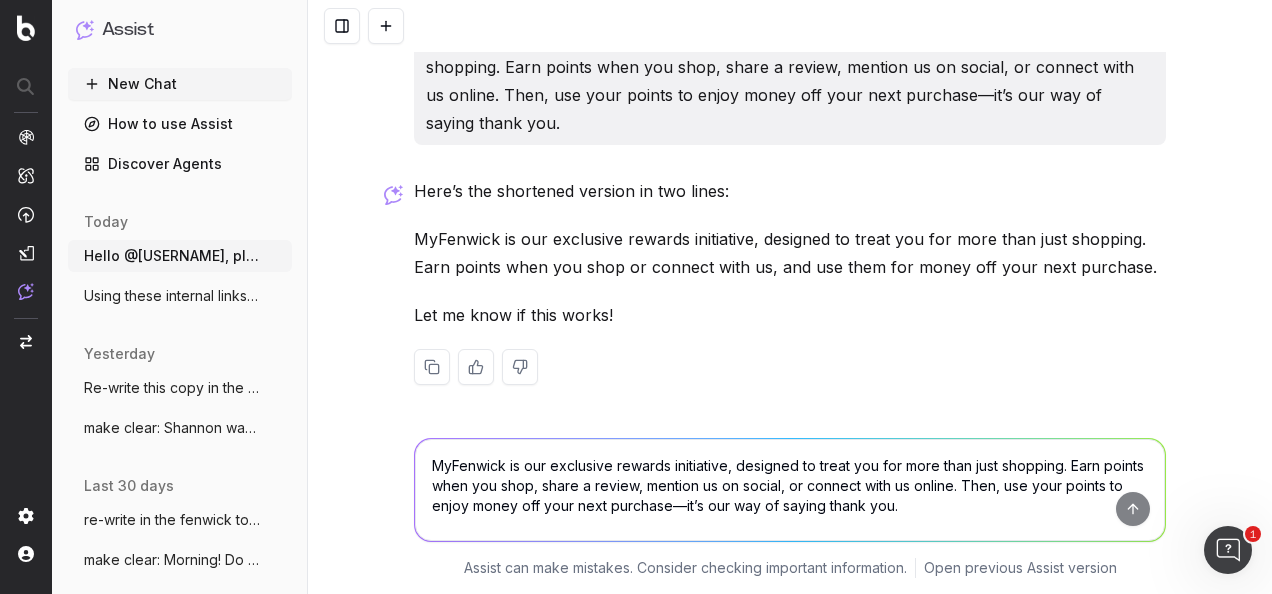 scroll, scrollTop: 4623, scrollLeft: 0, axis: vertical 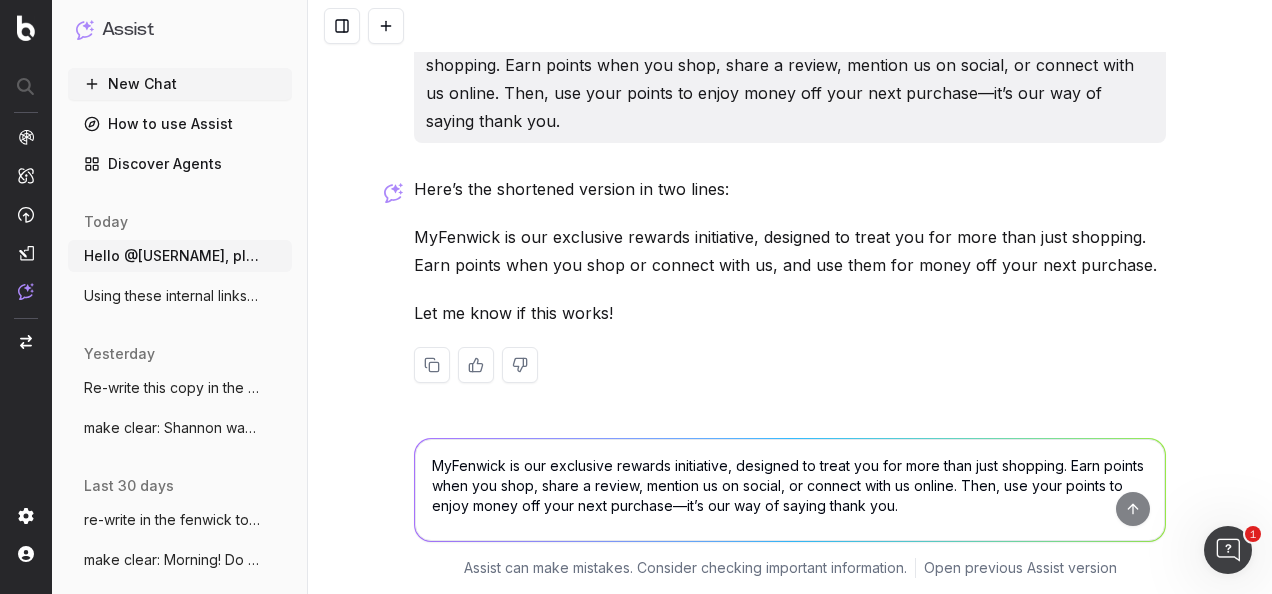 drag, startPoint x: 1130, startPoint y: 266, endPoint x: 416, endPoint y: 232, distance: 714.8091 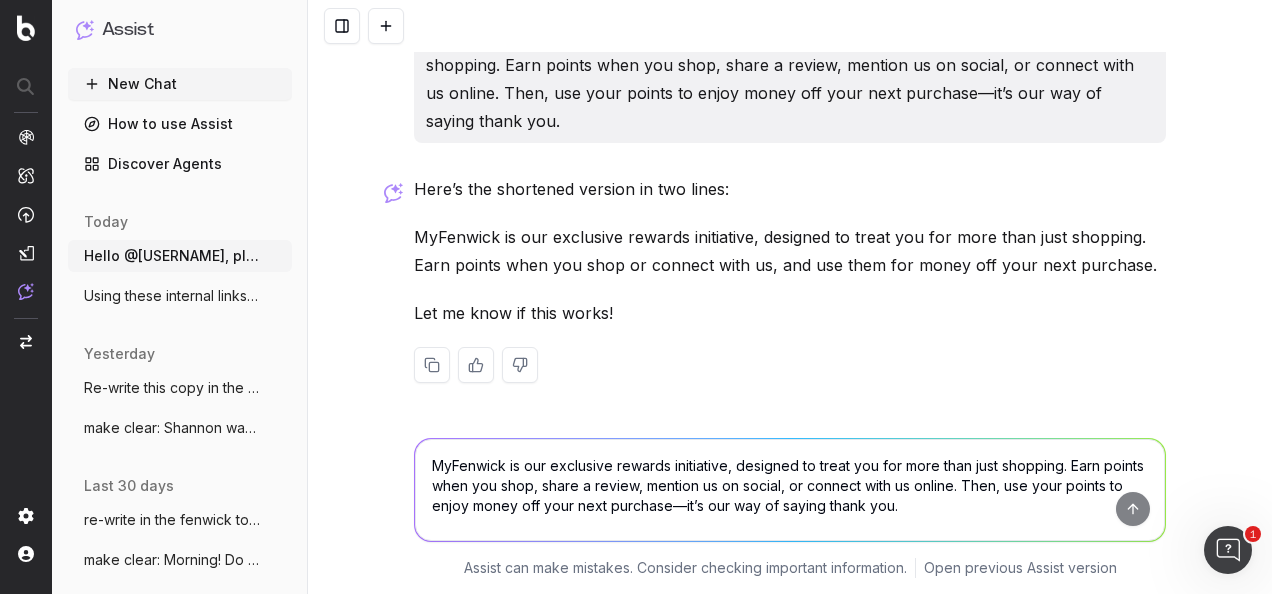 drag, startPoint x: 980, startPoint y: 248, endPoint x: 386, endPoint y: 240, distance: 594.0539 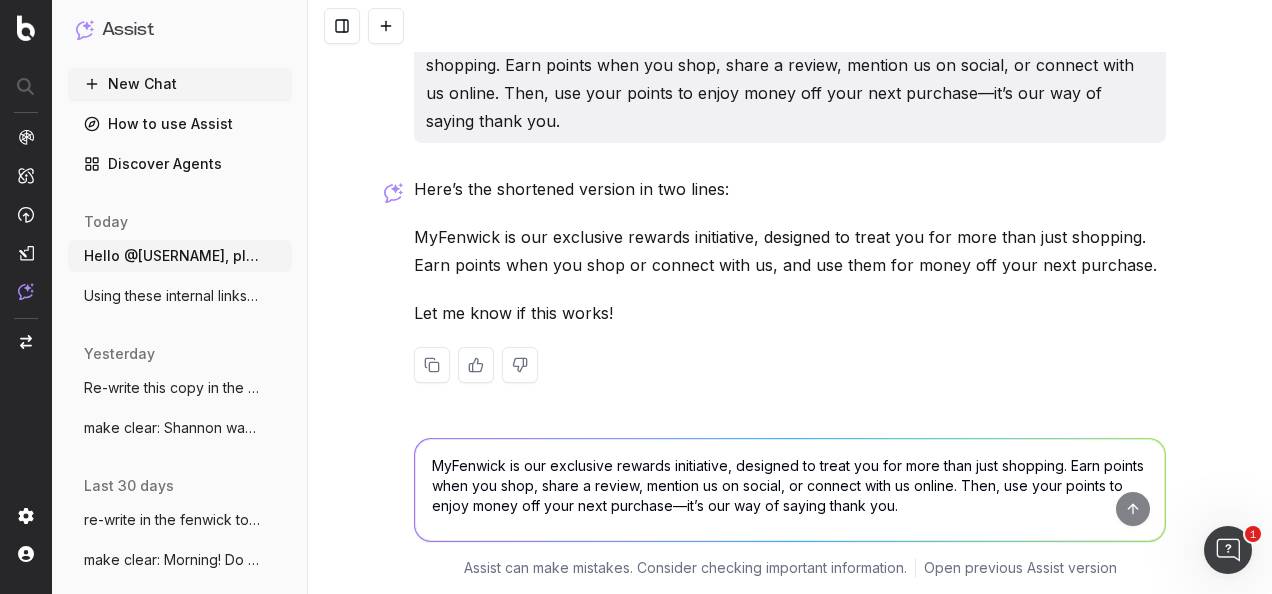 click on "Hello @Yasminkelly , please can we get a Copy Brief for this Editorial with beauty and womenswear accessory product noms included? ﻿:)  To create a Copy Brief for the editorial, I will need to understand the tone of voice for your brand to ensure the content aligns with your style. Let me retrieve the tone of voice for your project first.The tone of voice for your brand is "Conversational with elements of luxury, targeted to an audience aged between 30-50." I'll now draft a Copy Brief for the editorial, including beauty and womenswear accessory product nominations. Could you provide any additional details about the editorial's theme, target audience, or specific products you'd like to highlight? This will help me tailor the brief more effectively. @ProjectMemory: getting tone_of_voice make clear: Hello @Yasminkelly , please can we get a Copy Brief for this Editorial with beauty and womenswear accessory product noms included? ﻿:)  Certainly! Here's a clearer and more polished version of your request: Home" at bounding box center (790, 297) 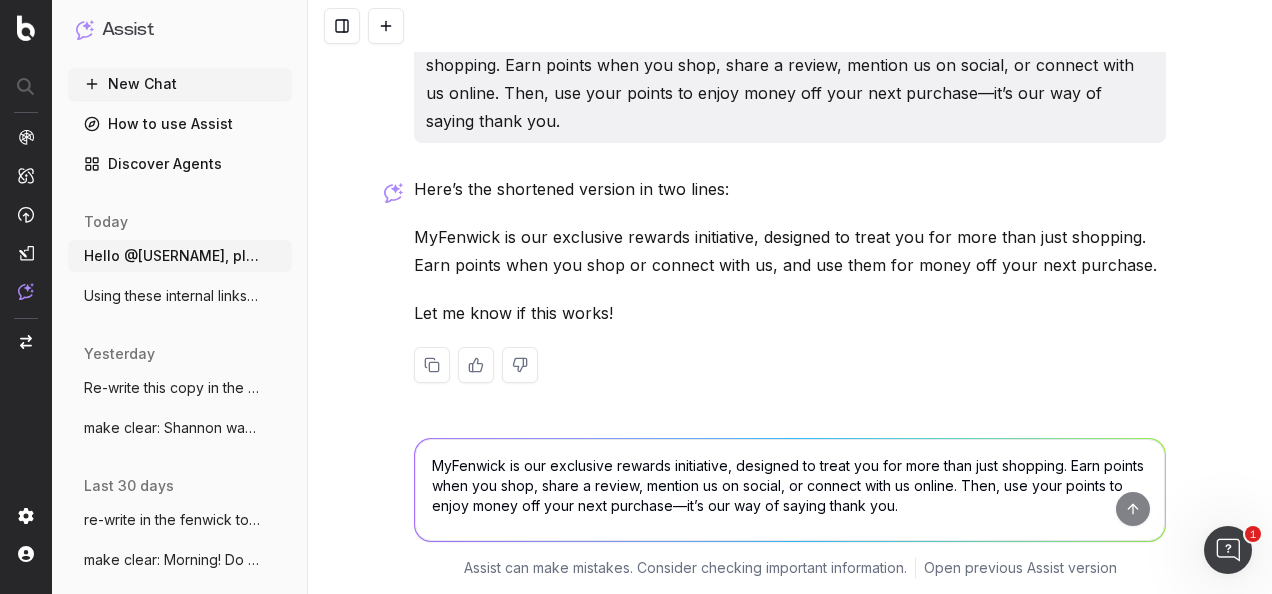 copy on ""MyFenwick is our exclusive rewards initiative, designed to treat you for more than just shopping. Earn points when you shop or connect with us, and use them for money off your next purchase."" 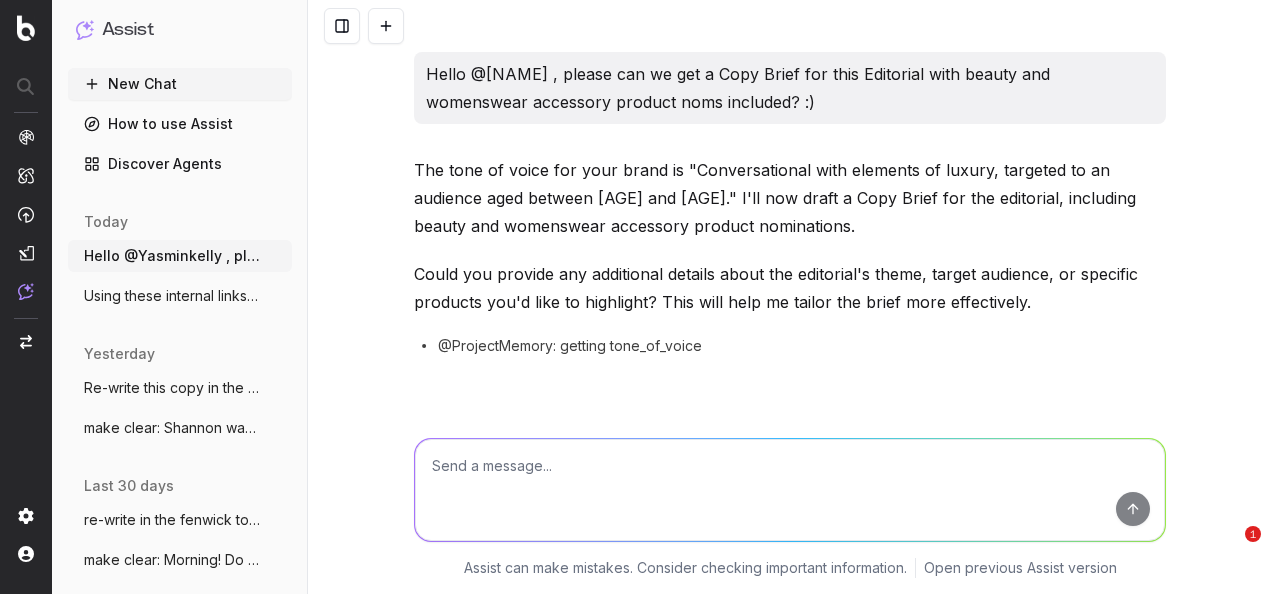 scroll, scrollTop: 0, scrollLeft: 0, axis: both 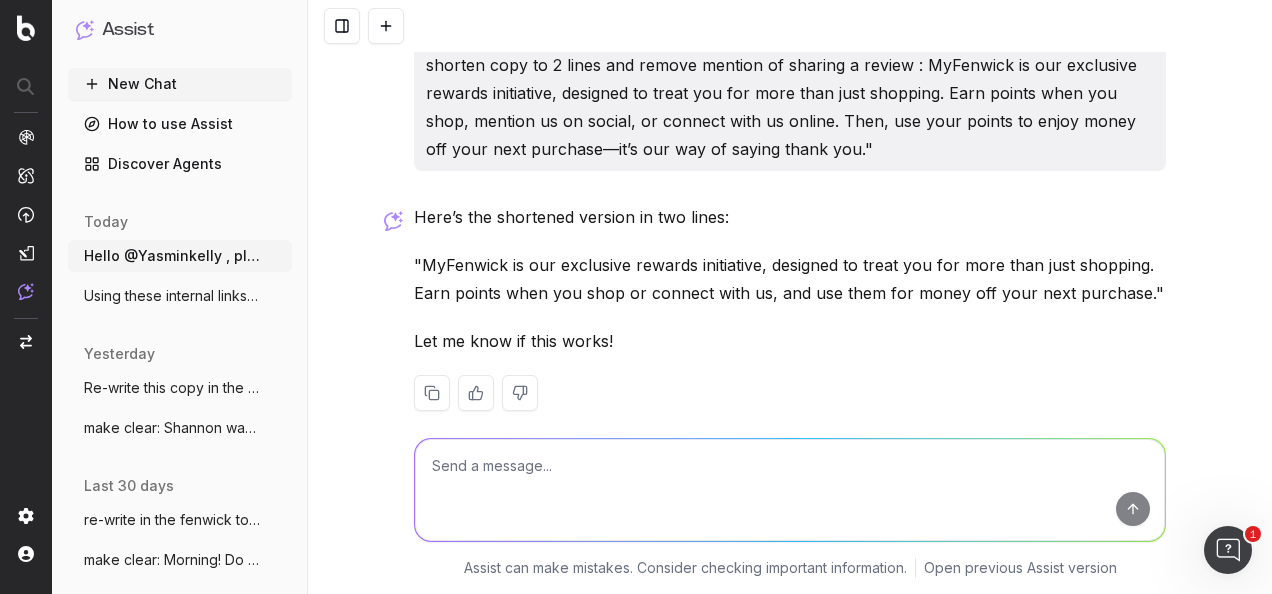 click at bounding box center [790, 490] 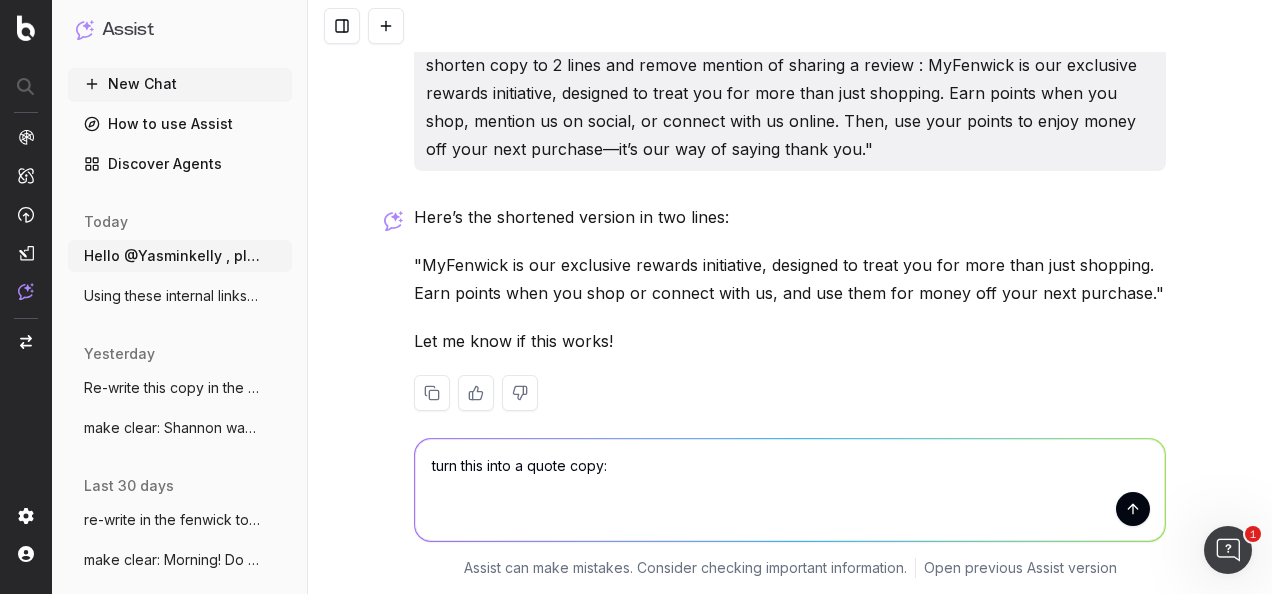 paste on "•	Fenwick is looking forward to partner again with the British Fashion Council on their City Wide Celebration this September, as the program of events comes to [CITY] for a second year.
•	This year we are building on our partnership, by hosting an 'At Home With' event with Barbour and [CITY] designers, and are looking forward to inviting customers to our store for this event.
•	Fenwick continues to foster creativity within the city and provide a platform for established designers, brands and emerging talent from the North East." 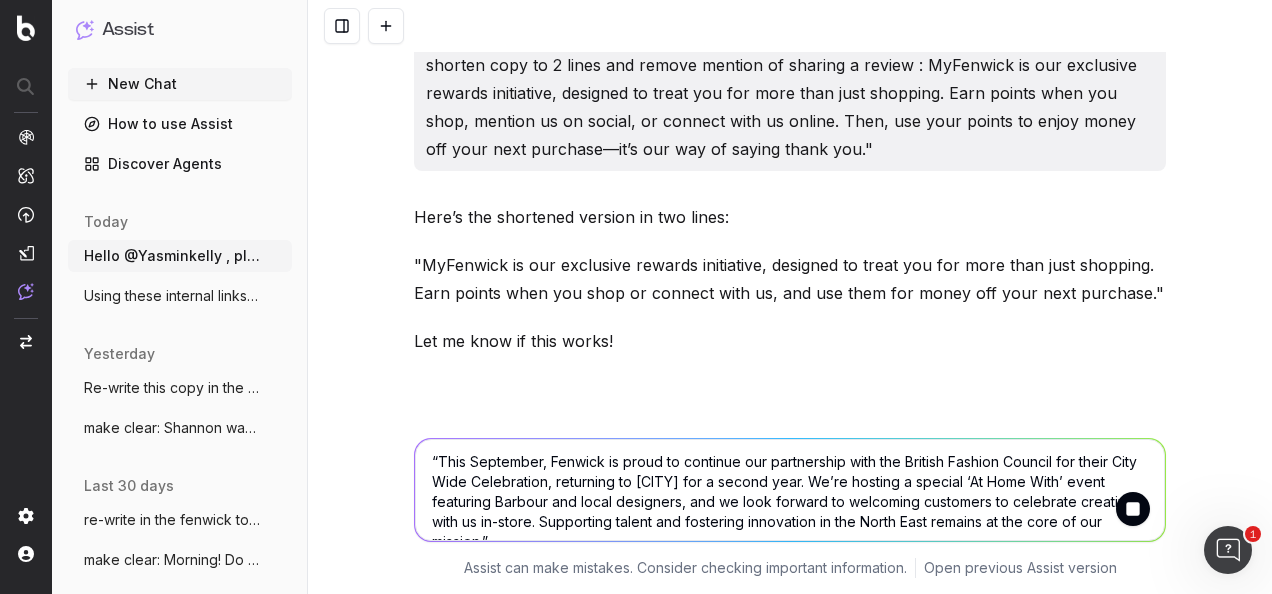 scroll, scrollTop: 0, scrollLeft: 0, axis: both 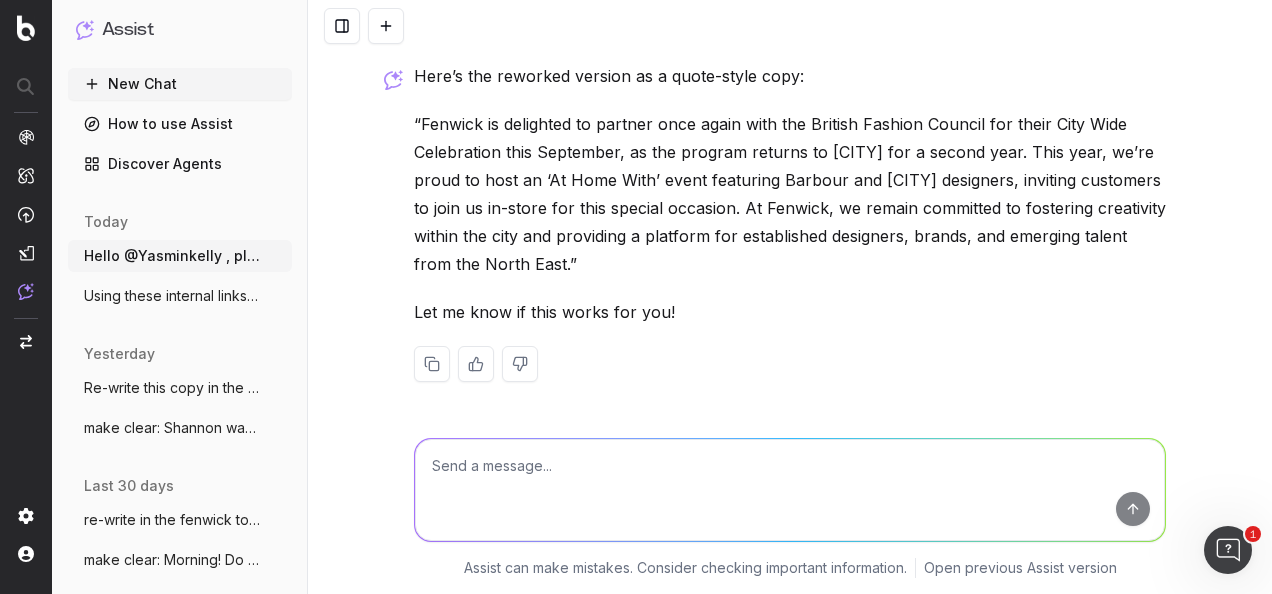 drag, startPoint x: 706, startPoint y: 288, endPoint x: 405, endPoint y: 134, distance: 338.10797 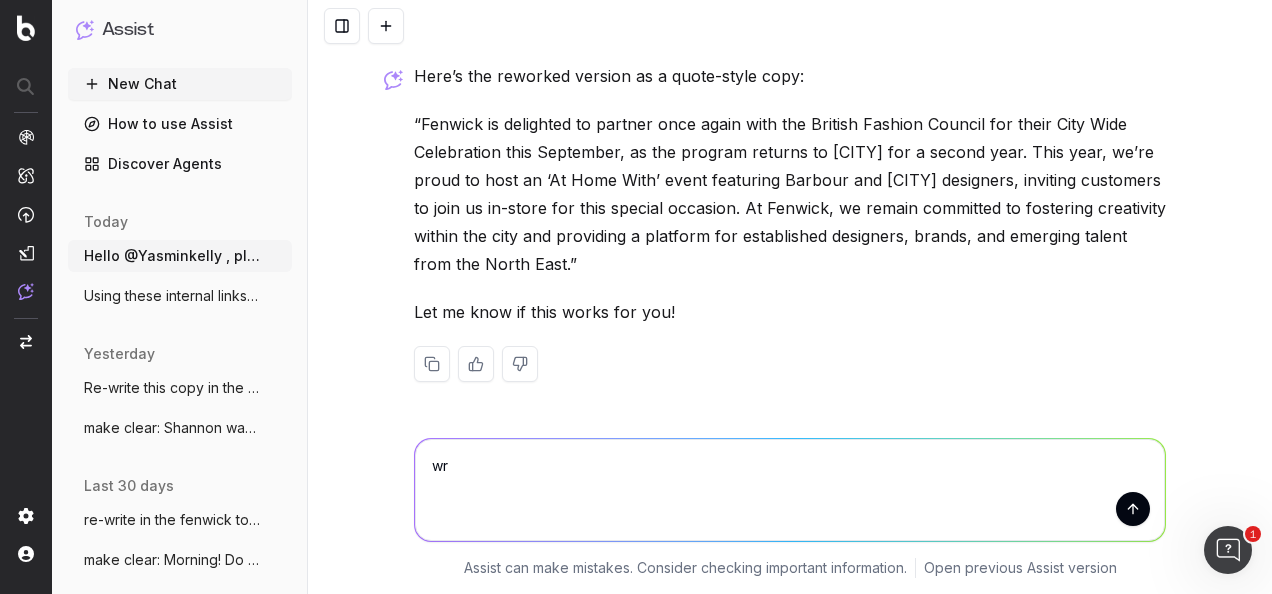 type on "w" 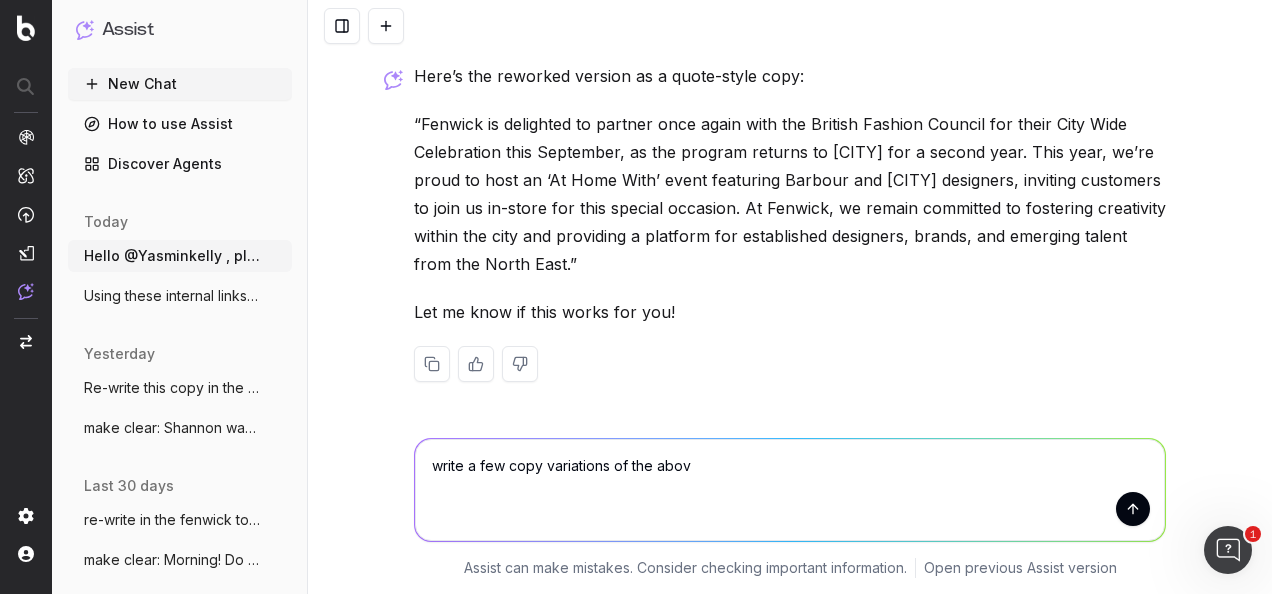 type on "write a few copy variations of the above" 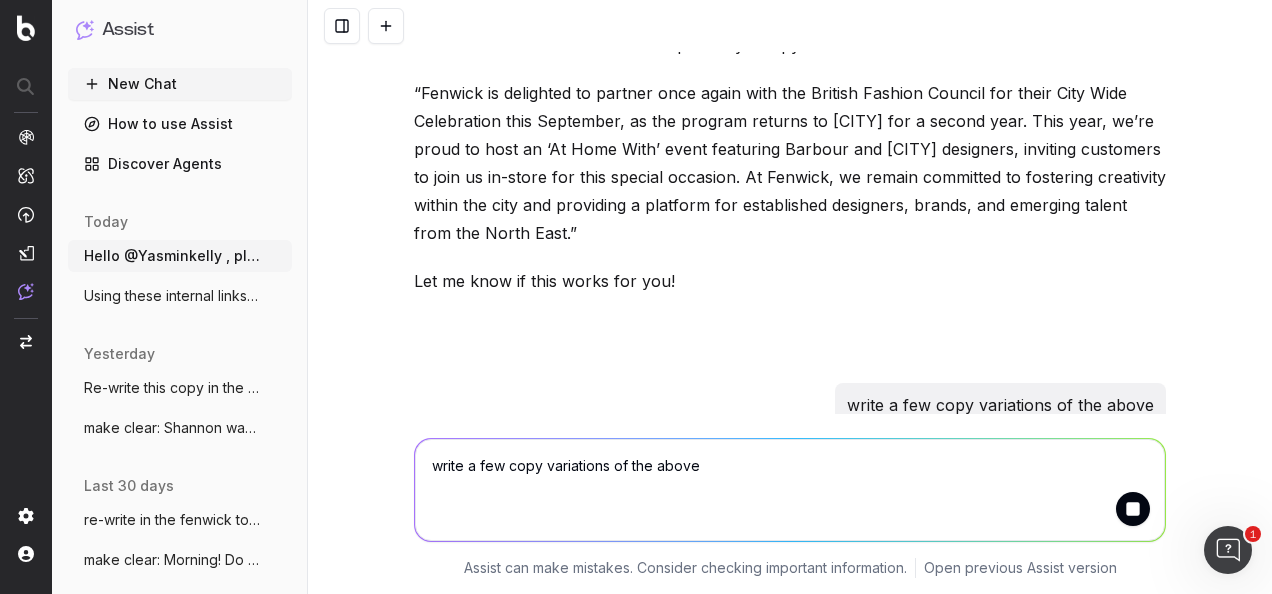 type 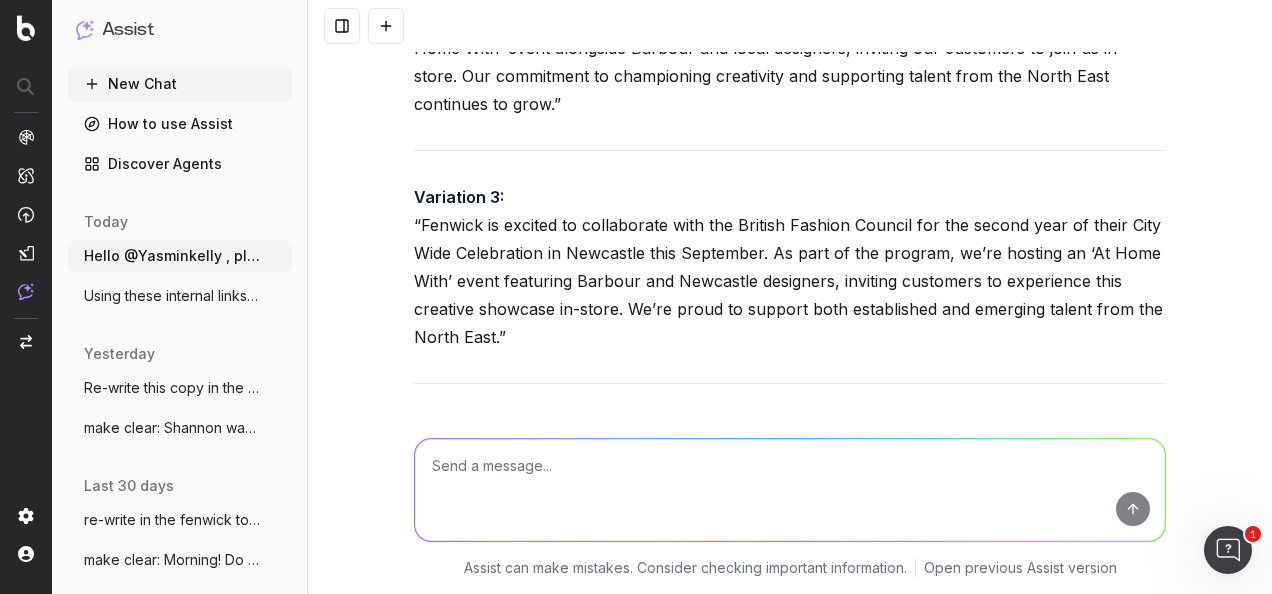 scroll, scrollTop: 5900, scrollLeft: 0, axis: vertical 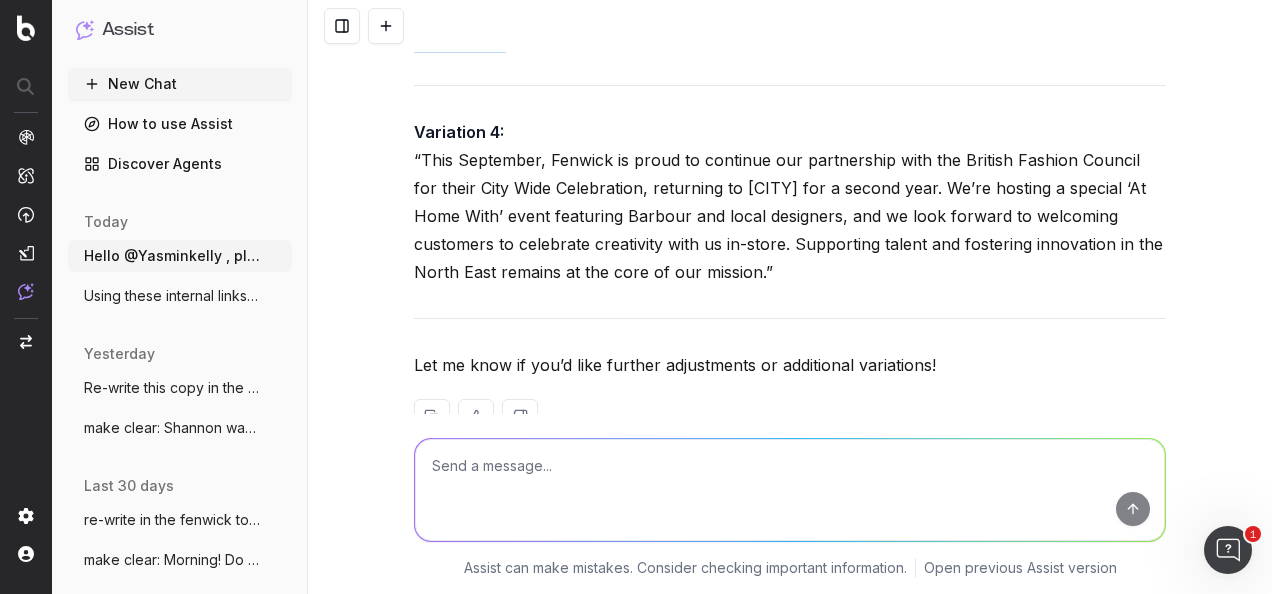 drag, startPoint x: 398, startPoint y: 112, endPoint x: 839, endPoint y: 355, distance: 503.51764 